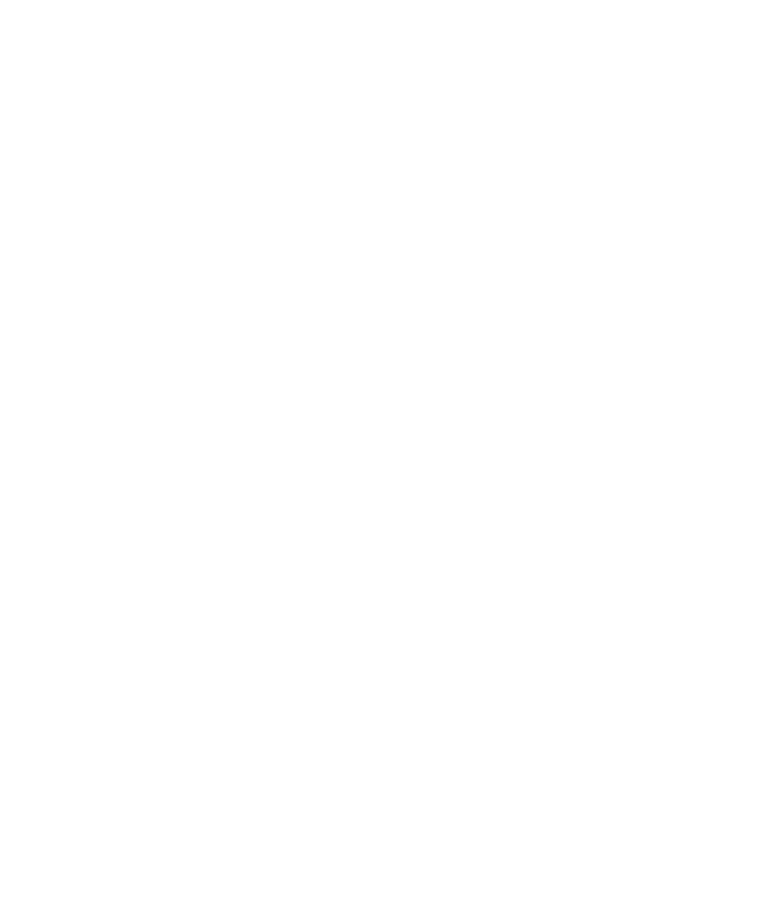 select on "*" 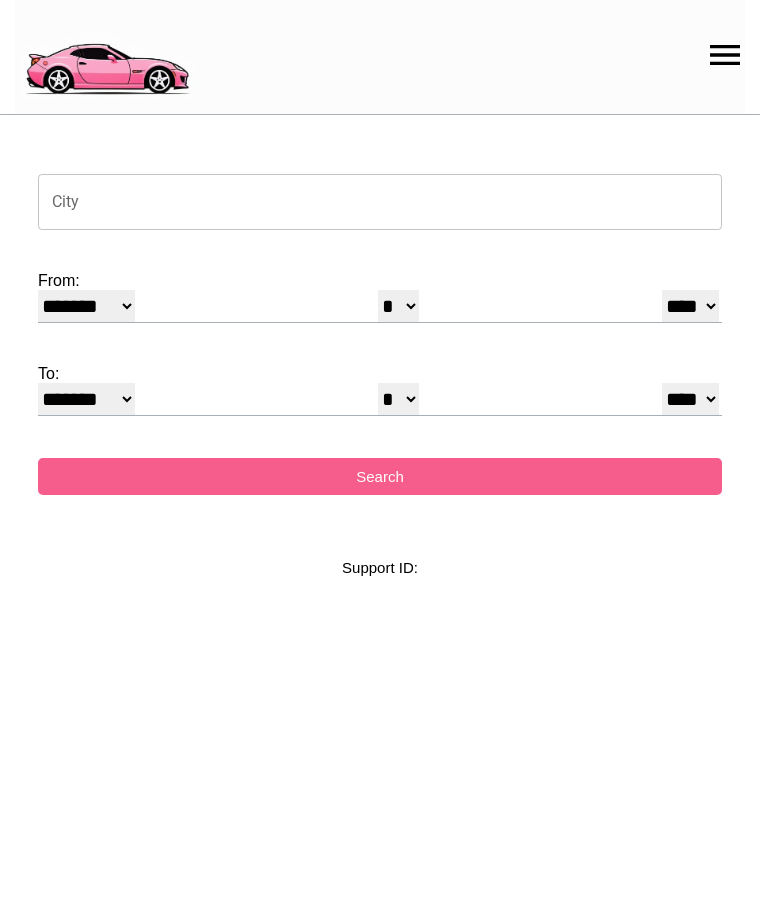 scroll, scrollTop: 0, scrollLeft: 0, axis: both 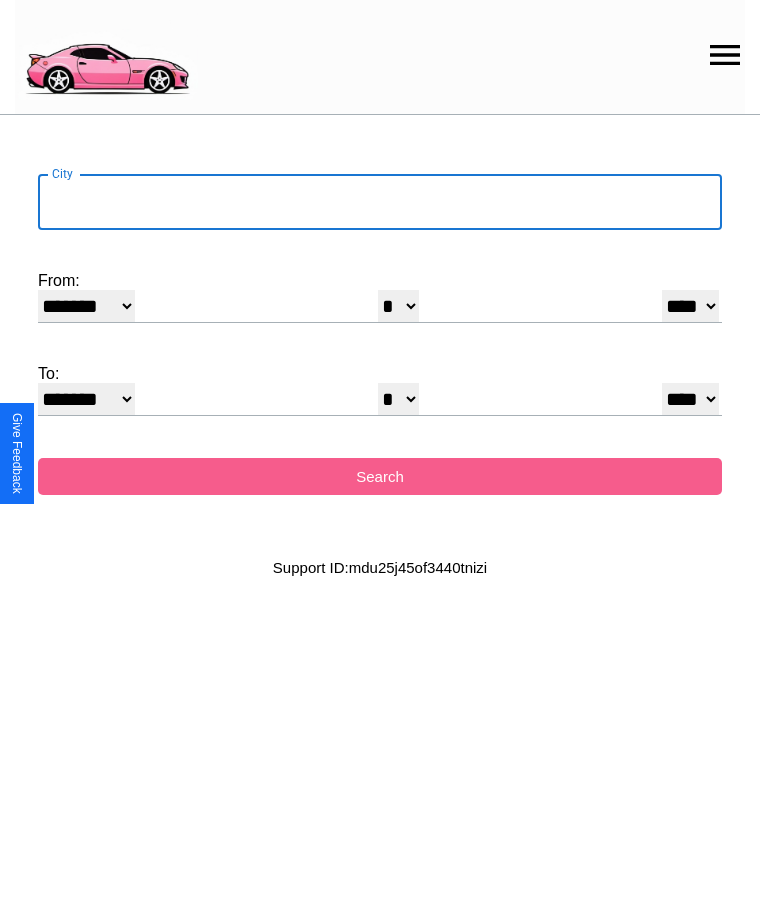 click on "City" at bounding box center (380, 202) 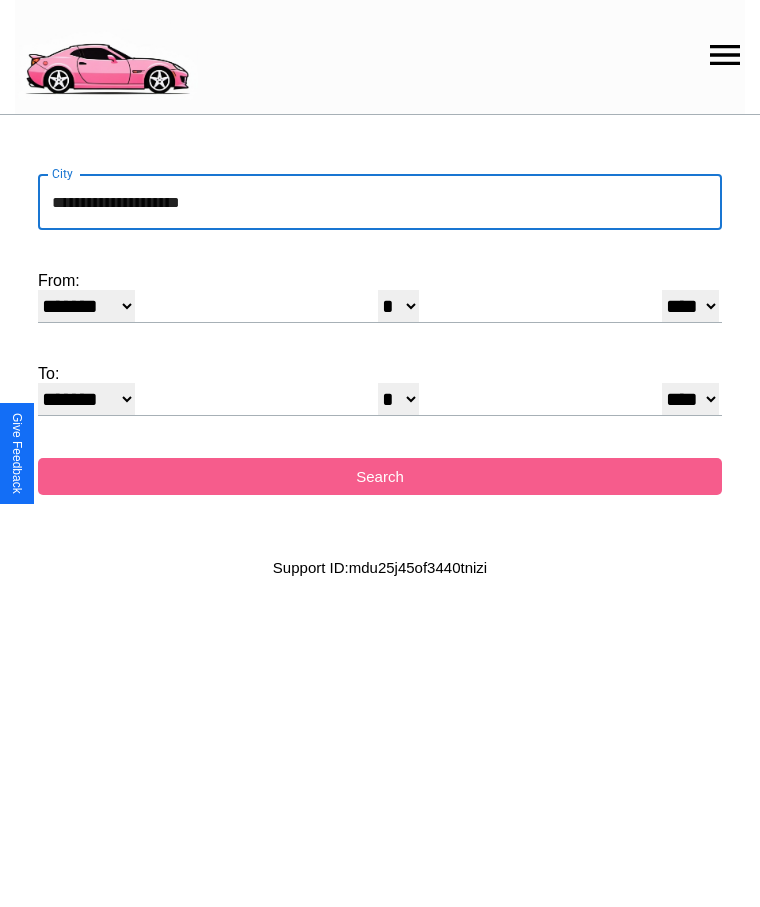 type on "**********" 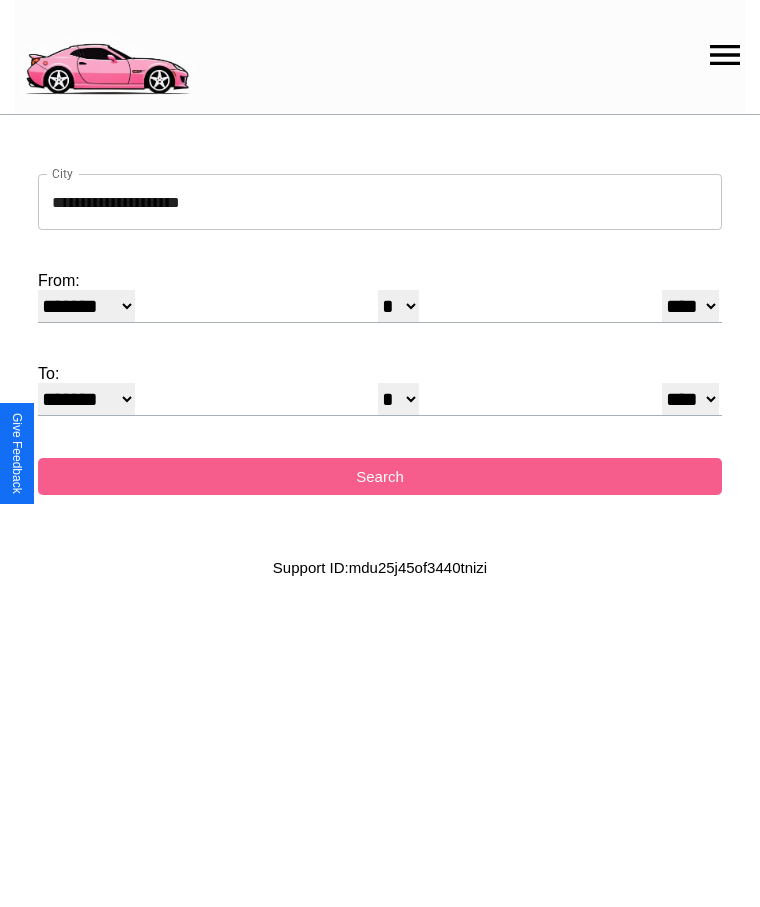 click on "******* ******** ***** ***** *** **** **** ****** ********* ******* ******** ********" at bounding box center [86, 306] 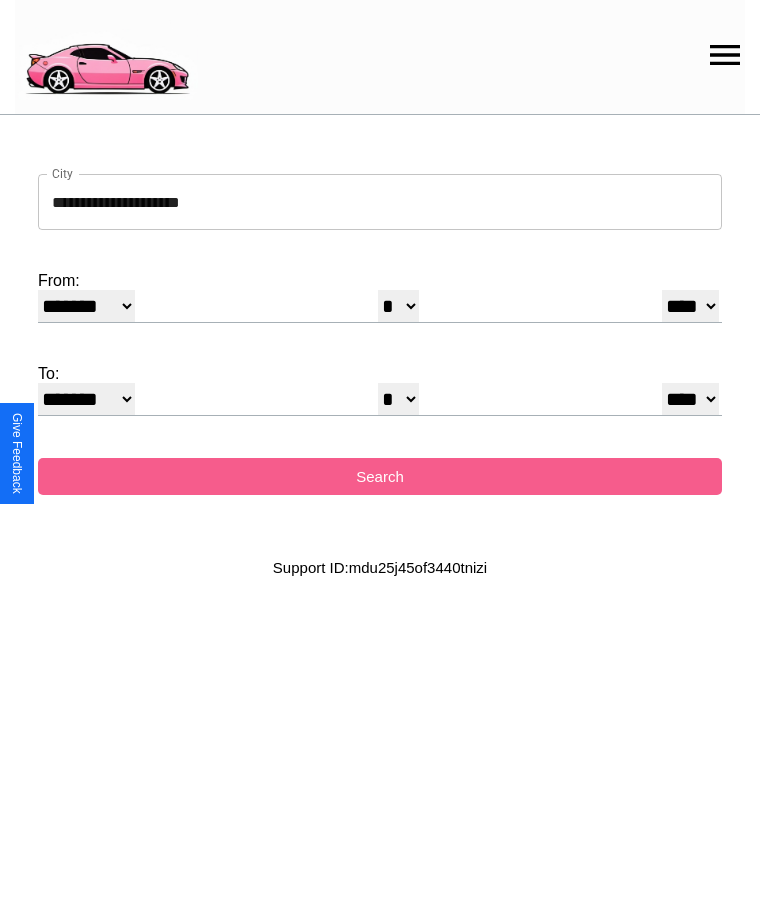 select on "*" 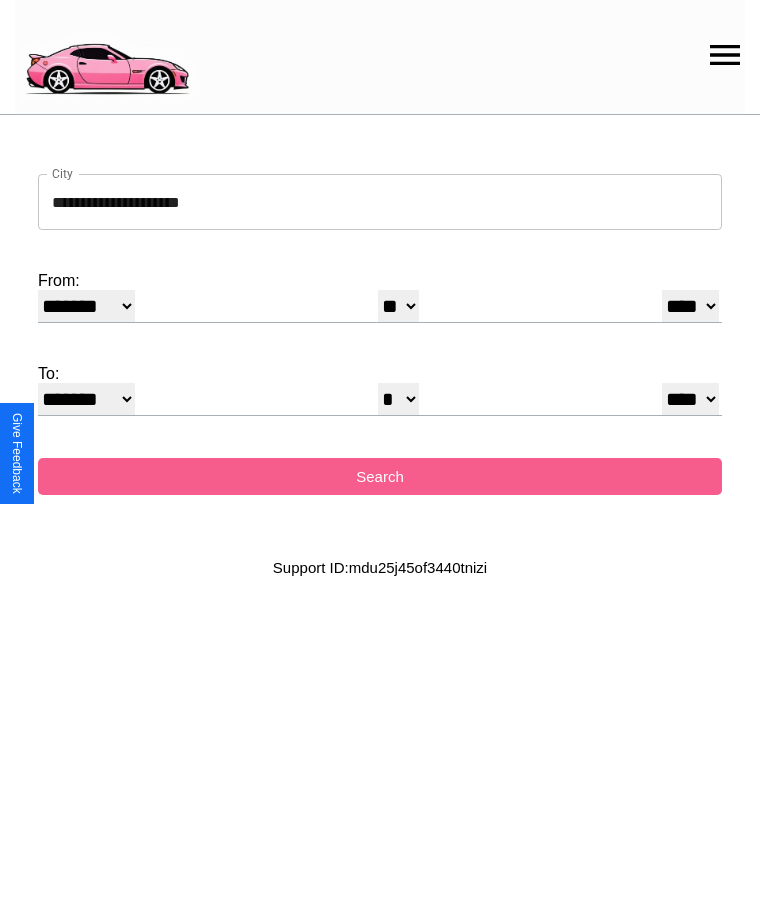 click on "**** **** **** **** **** **** **** **** **** ****" at bounding box center [690, 306] 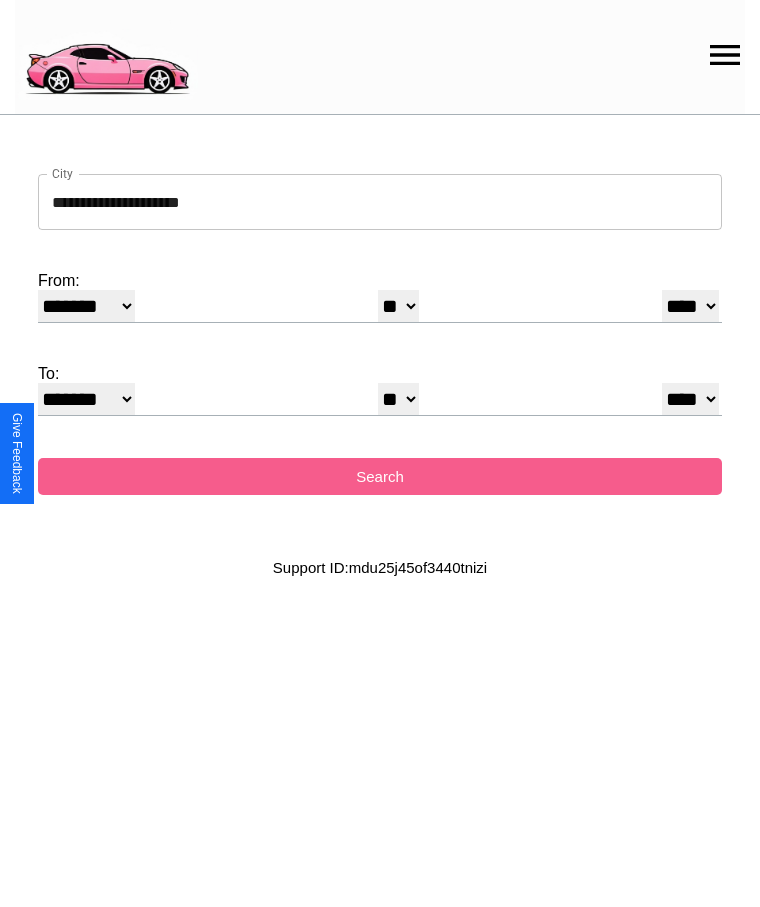 click on "******* ******** ***** ***** *** **** **** ****** ********* ******* ******** ********" at bounding box center [86, 399] 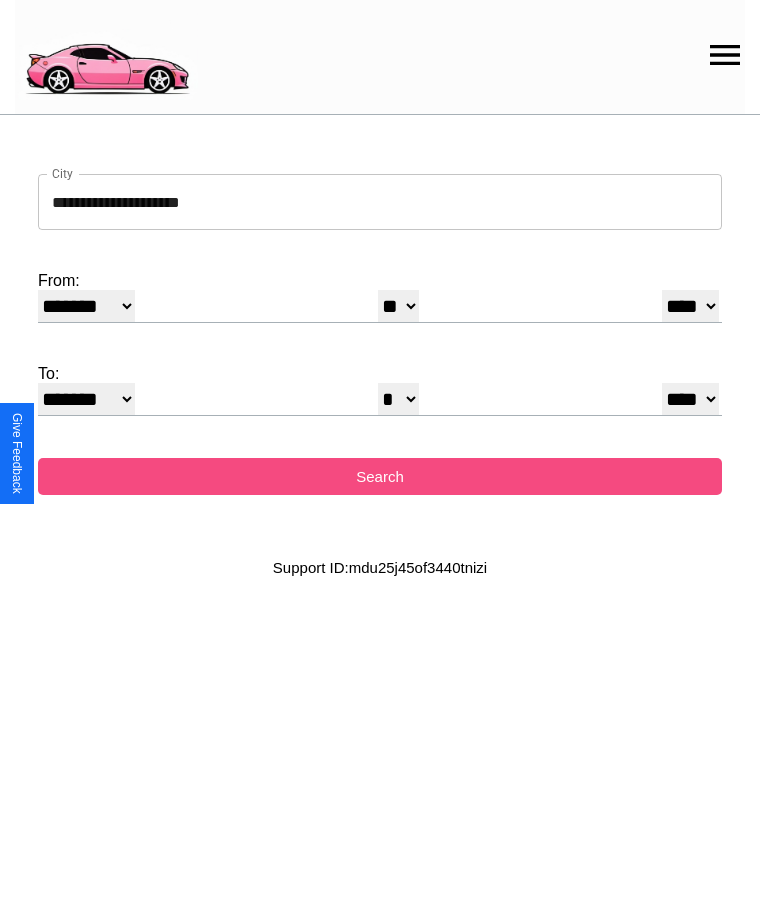 click on "Search" at bounding box center [380, 476] 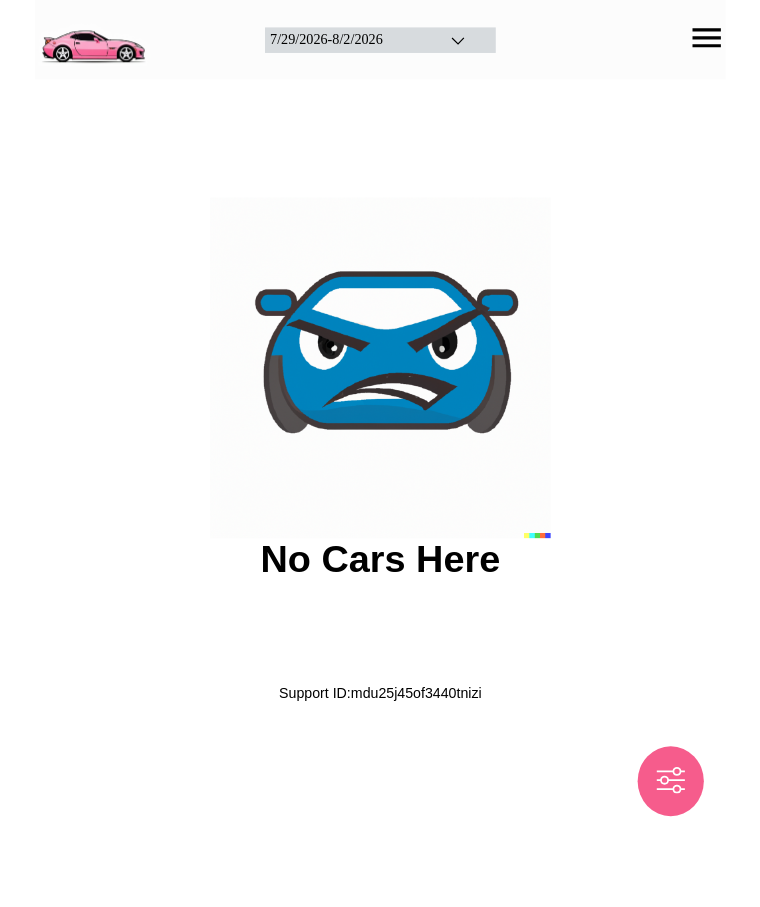 scroll, scrollTop: 0, scrollLeft: 0, axis: both 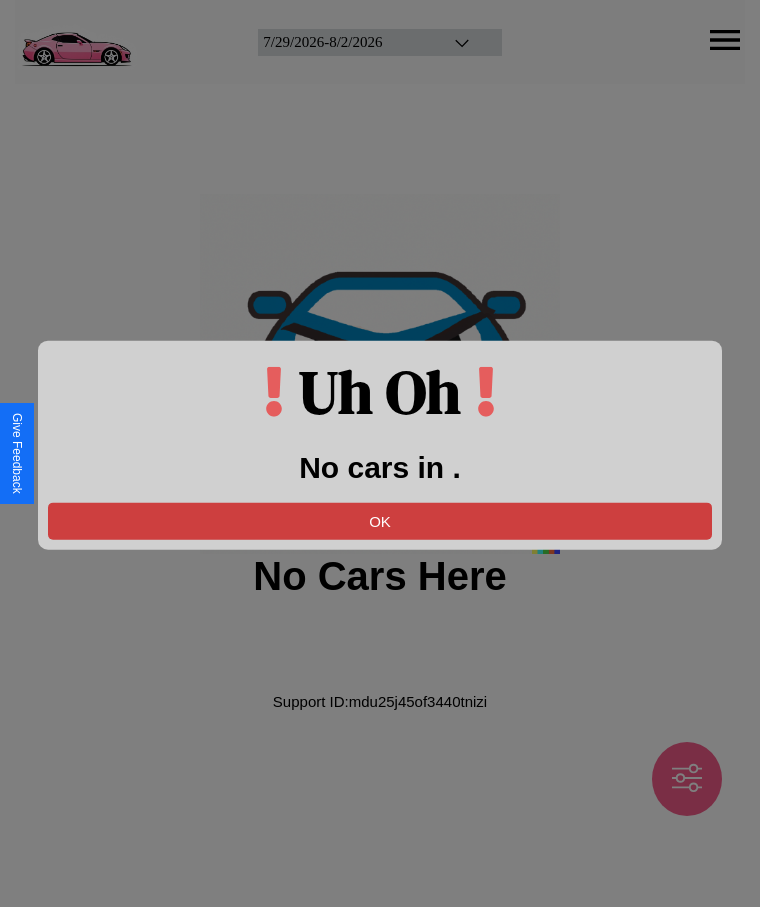 click on "OK" at bounding box center (380, 520) 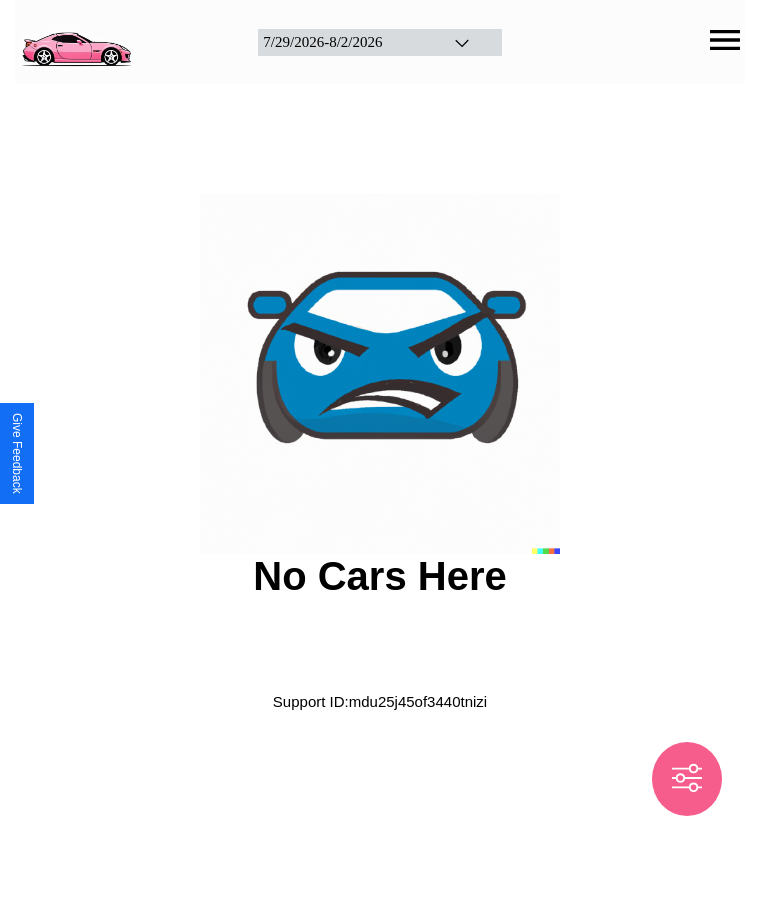 click at bounding box center (76, 40) 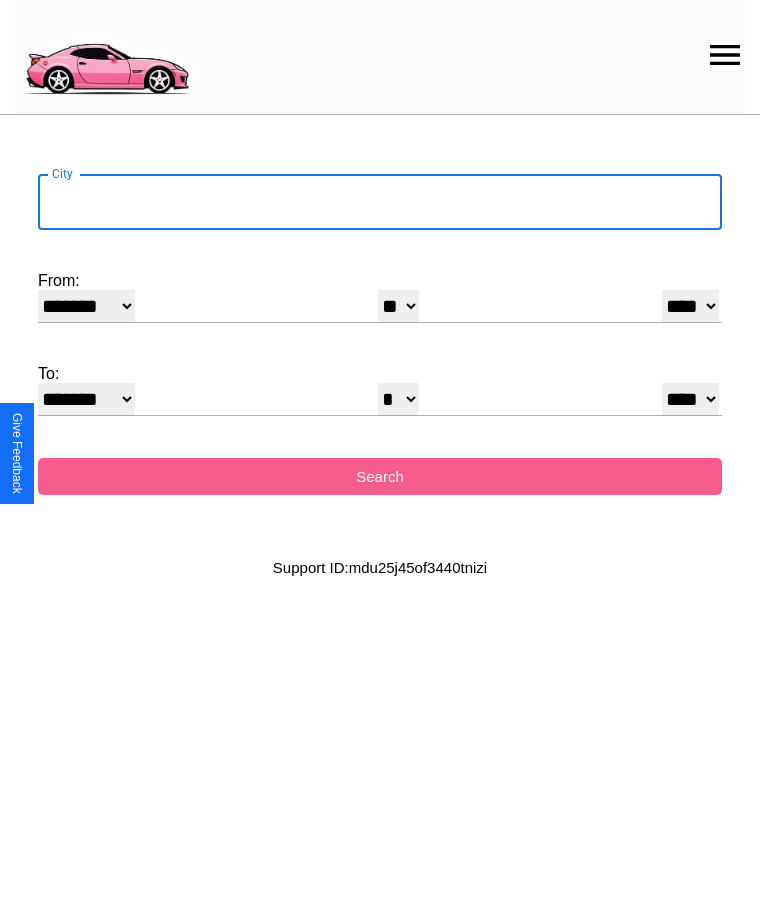click on "City" at bounding box center [380, 202] 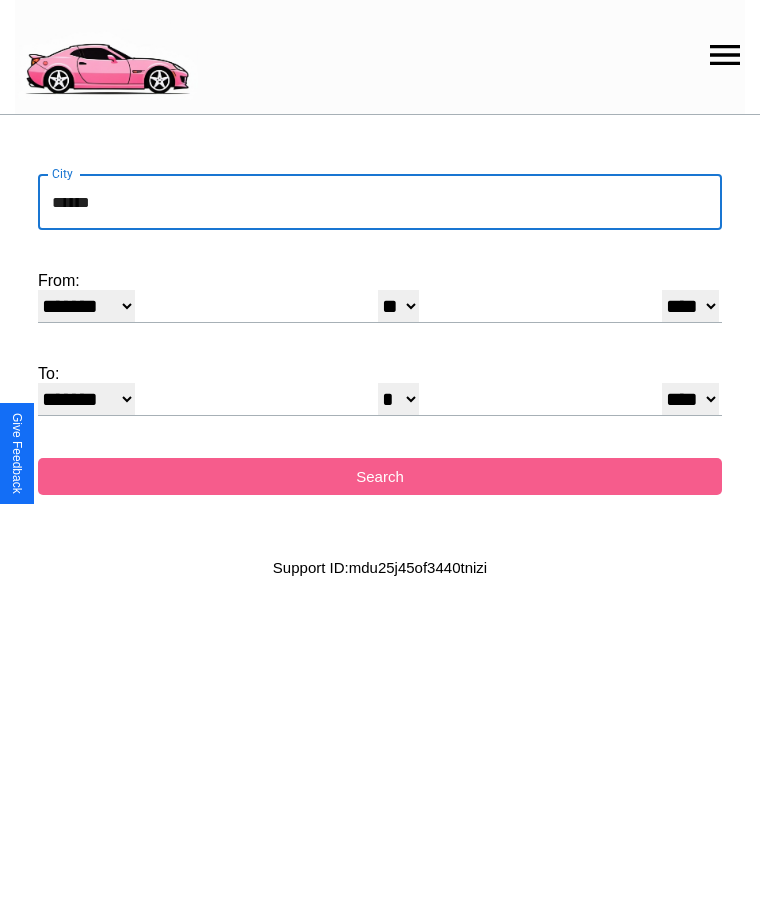type on "******" 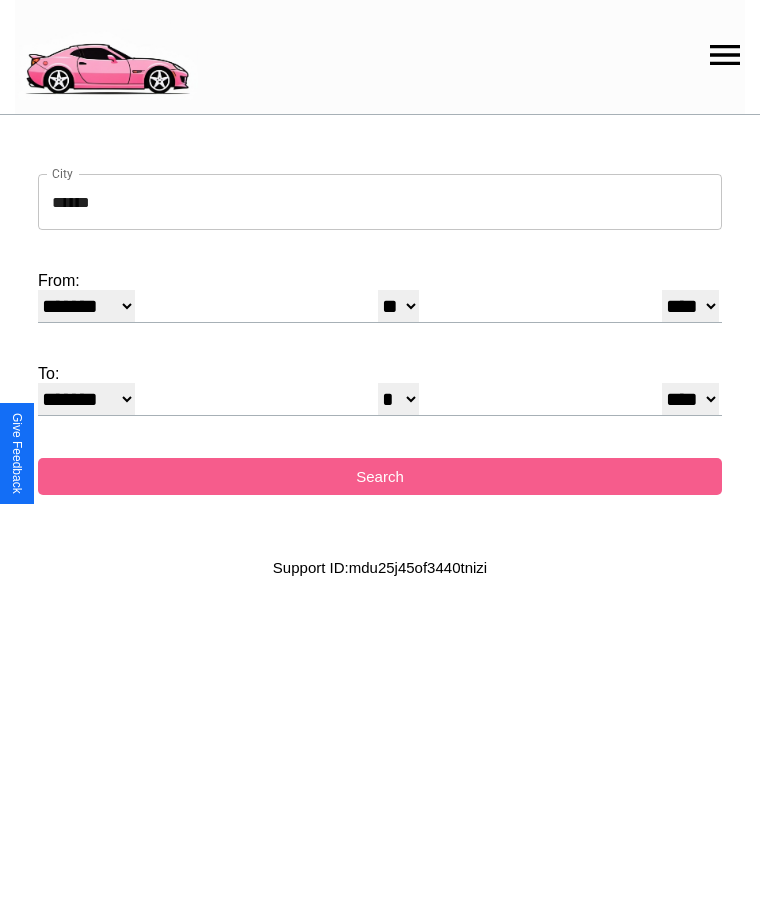 click on "******* ******** ***** ***** *** **** **** ****** ********* ******* ******** ********" at bounding box center [86, 306] 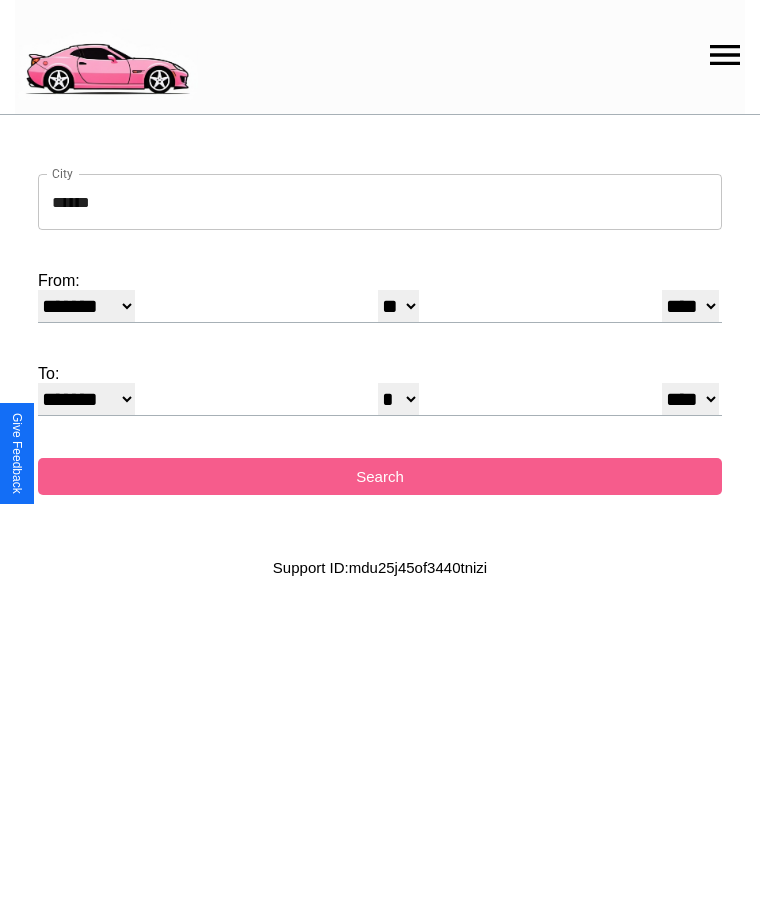 select on "*" 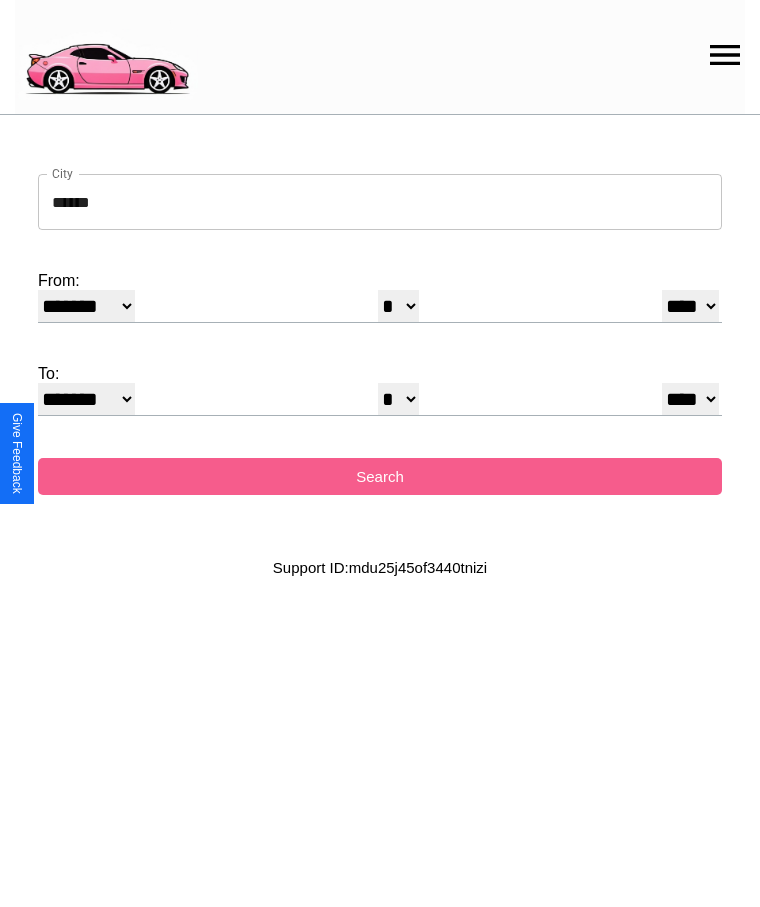 click on "* * * * * * * * * ** ** ** ** ** ** ** ** ** ** ** ** ** ** ** ** ** ** **" at bounding box center (398, 306) 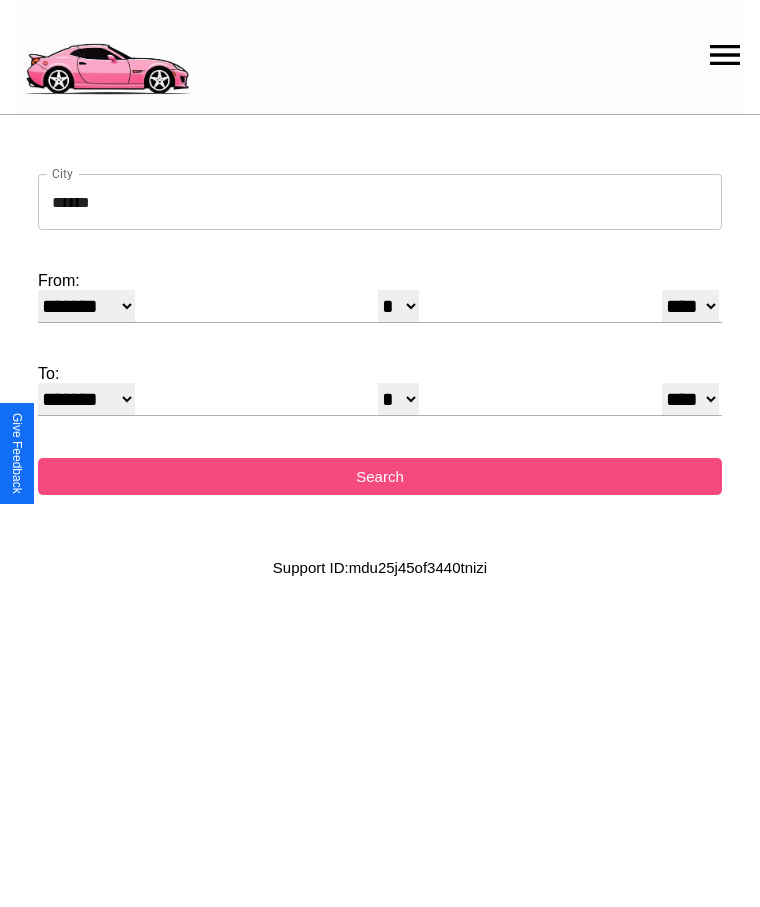 click on "Search" at bounding box center [380, 476] 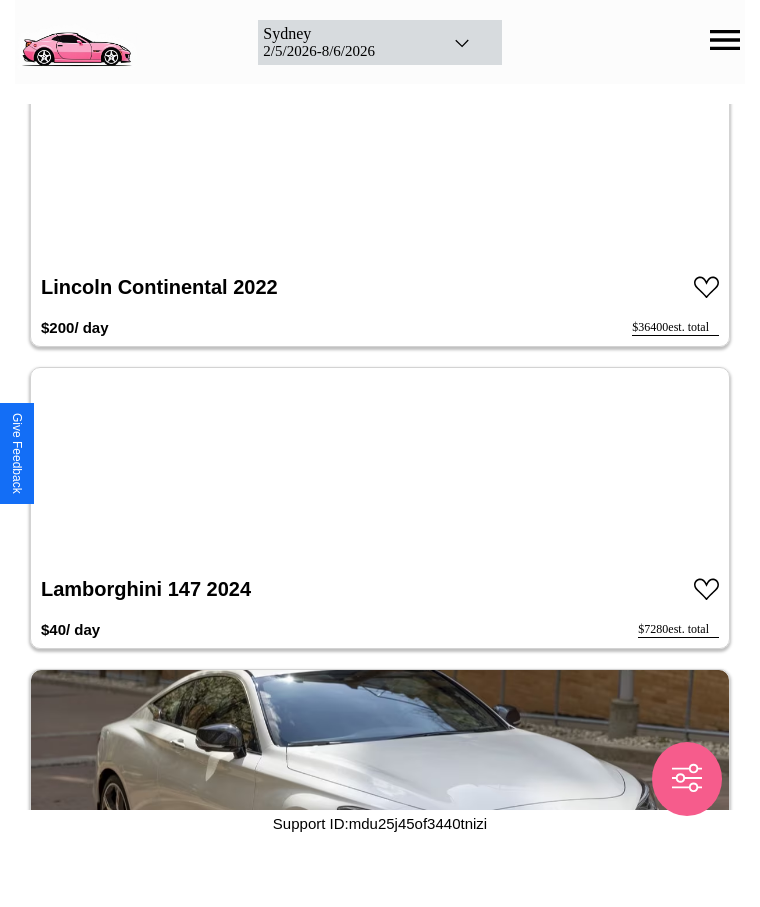 scroll, scrollTop: 2838, scrollLeft: 0, axis: vertical 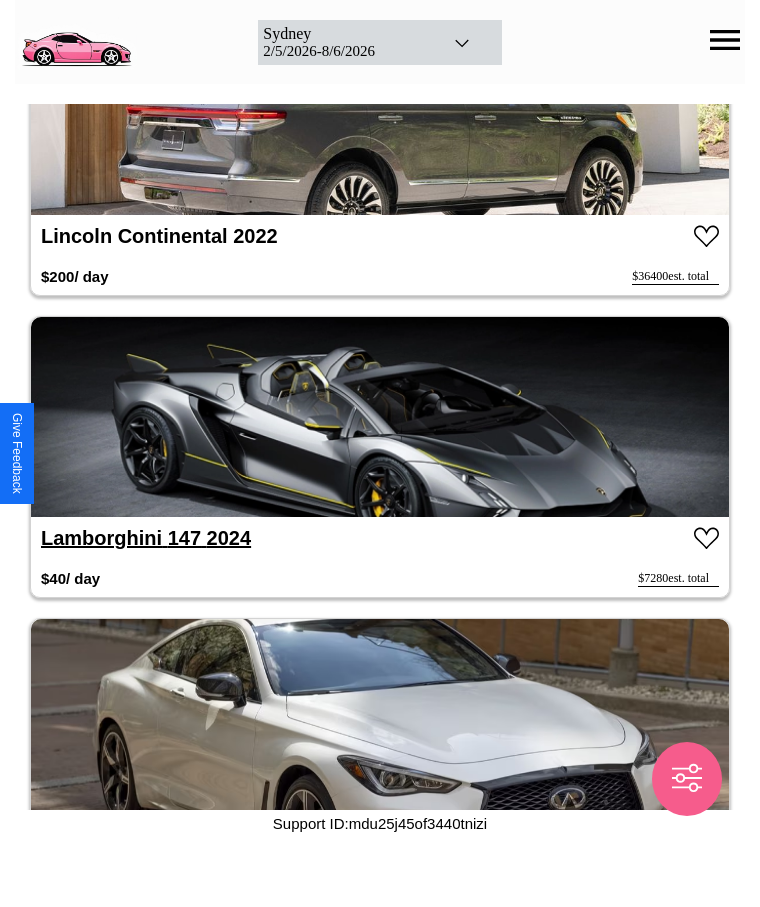 click on "Lamborghini   147   2024" at bounding box center [146, 538] 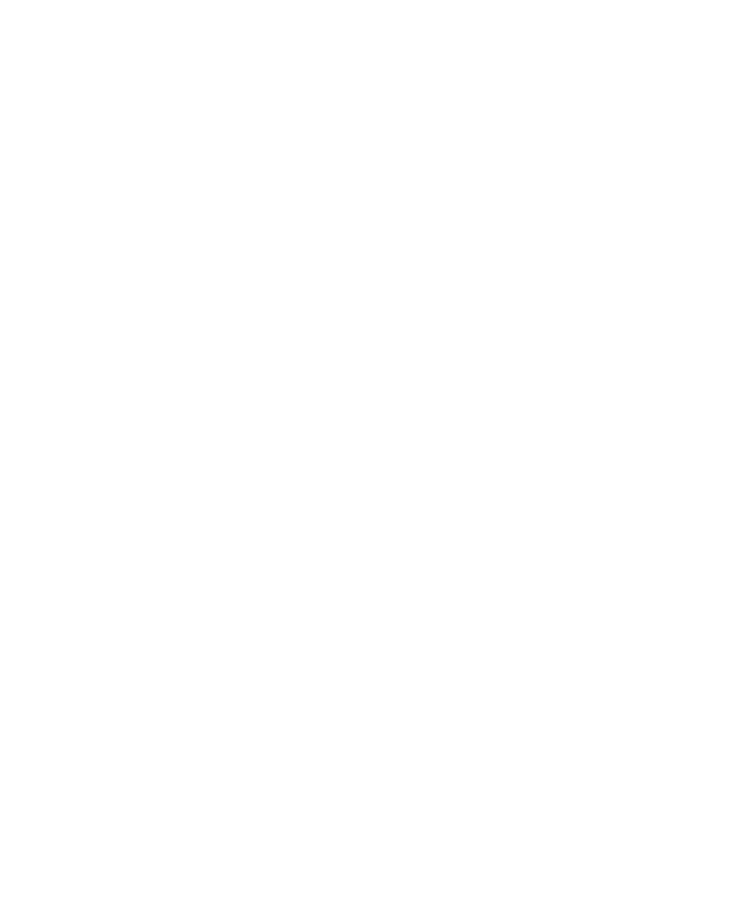 scroll, scrollTop: 0, scrollLeft: 0, axis: both 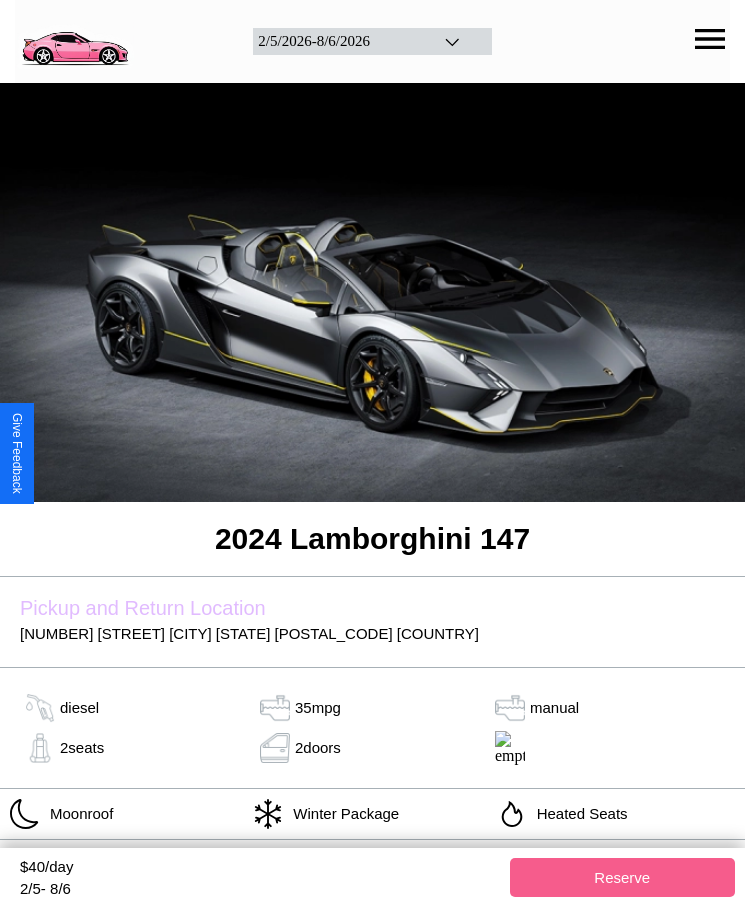 click on "$ 40 /day" at bounding box center [260, 869] 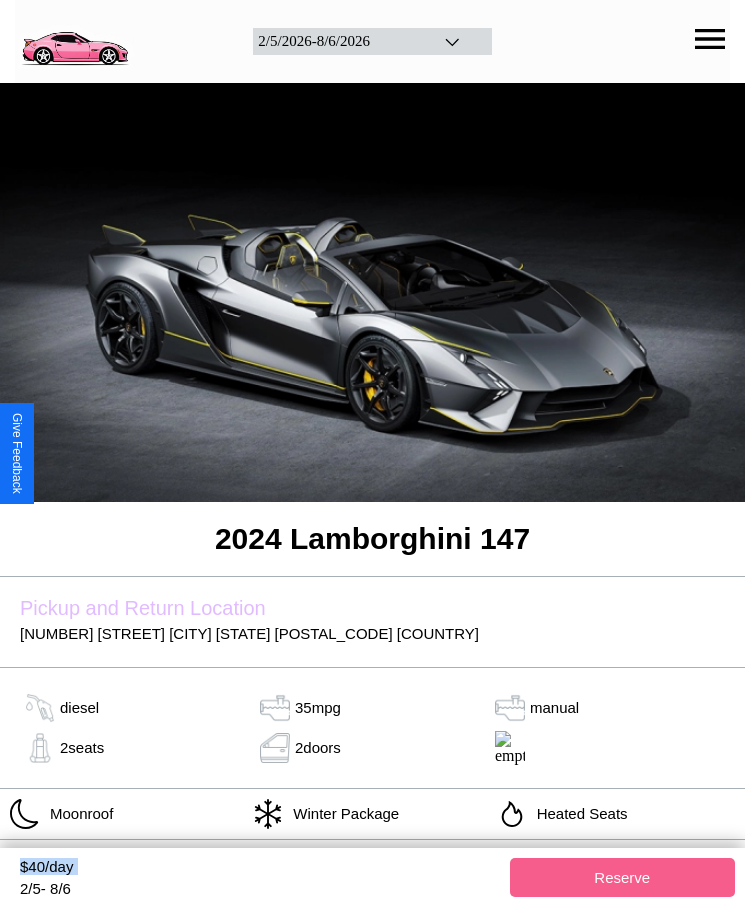 click on "$ 40 /day" at bounding box center (260, 869) 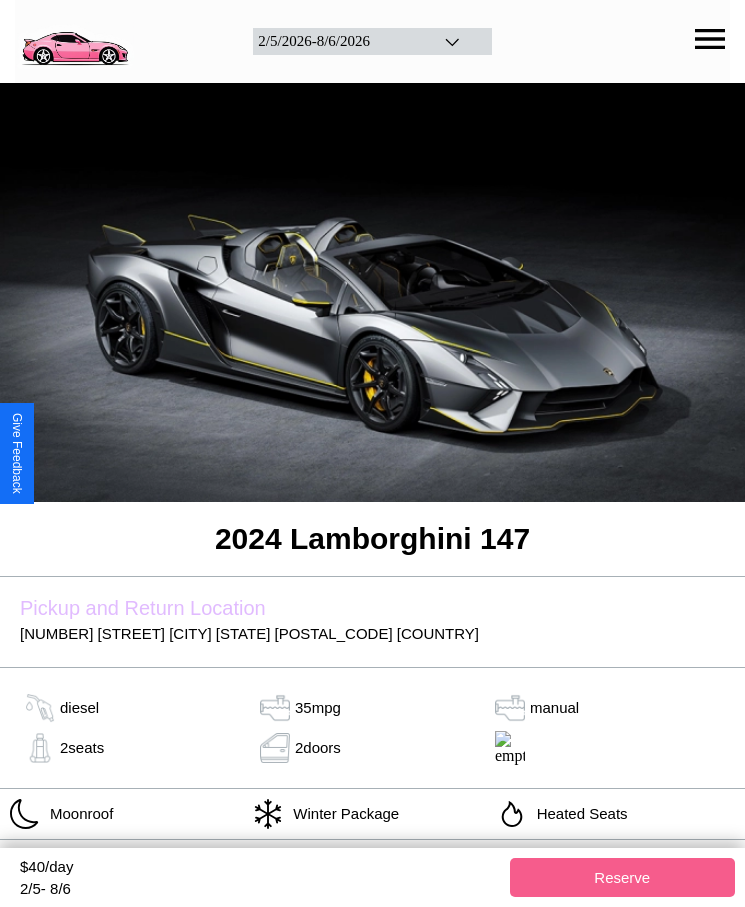 click on "$ 40 /day" at bounding box center [260, 869] 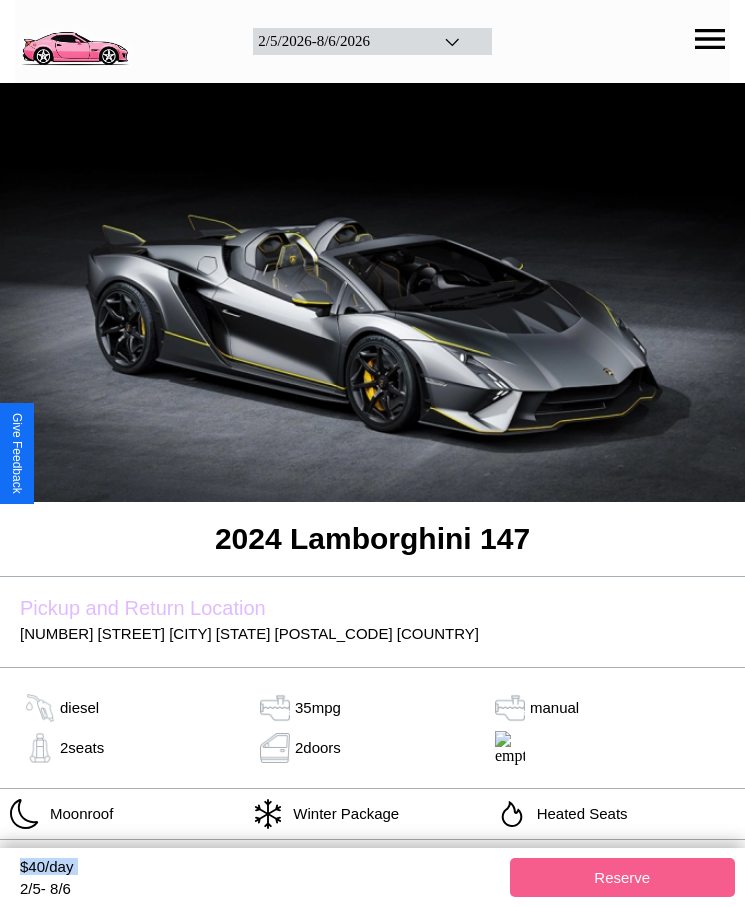 click on "$ 40 /day" at bounding box center [260, 869] 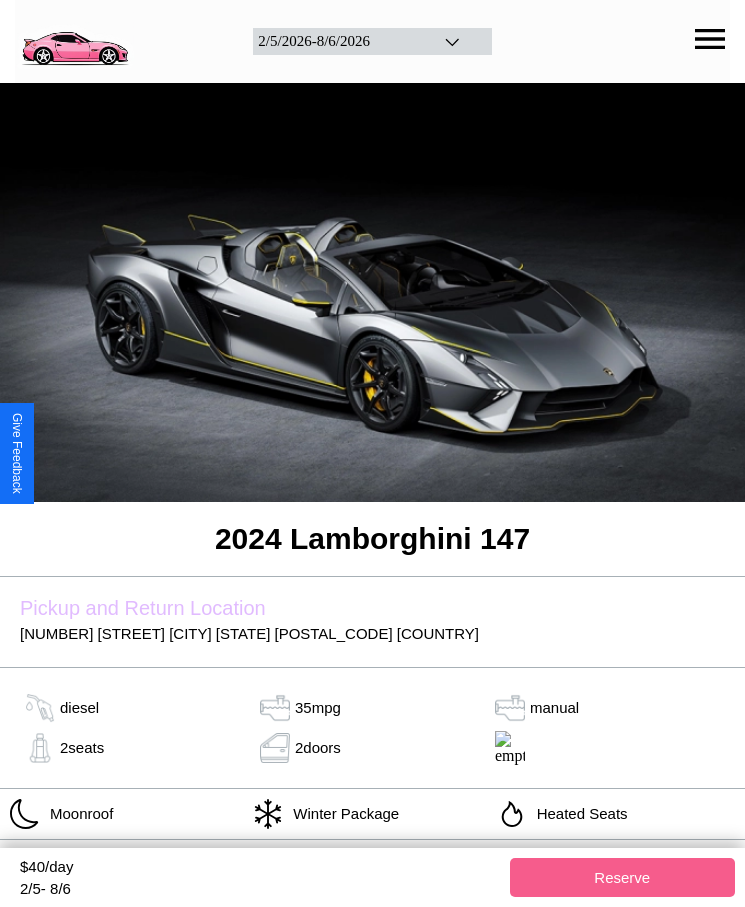 click on "$ 40 /day" at bounding box center [260, 869] 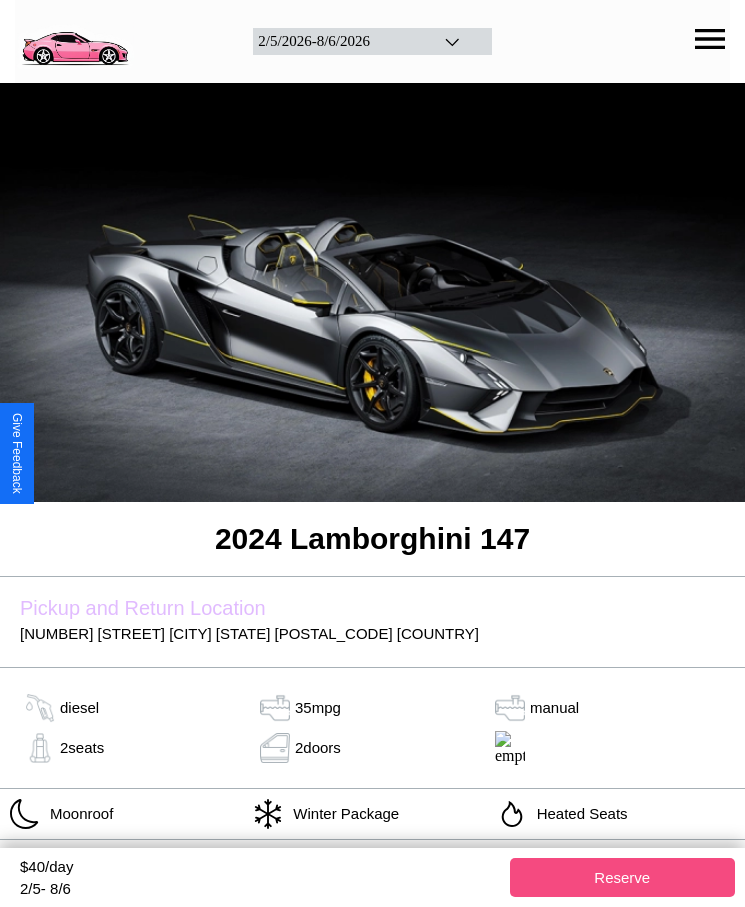 click on "Reserve" at bounding box center (623, 877) 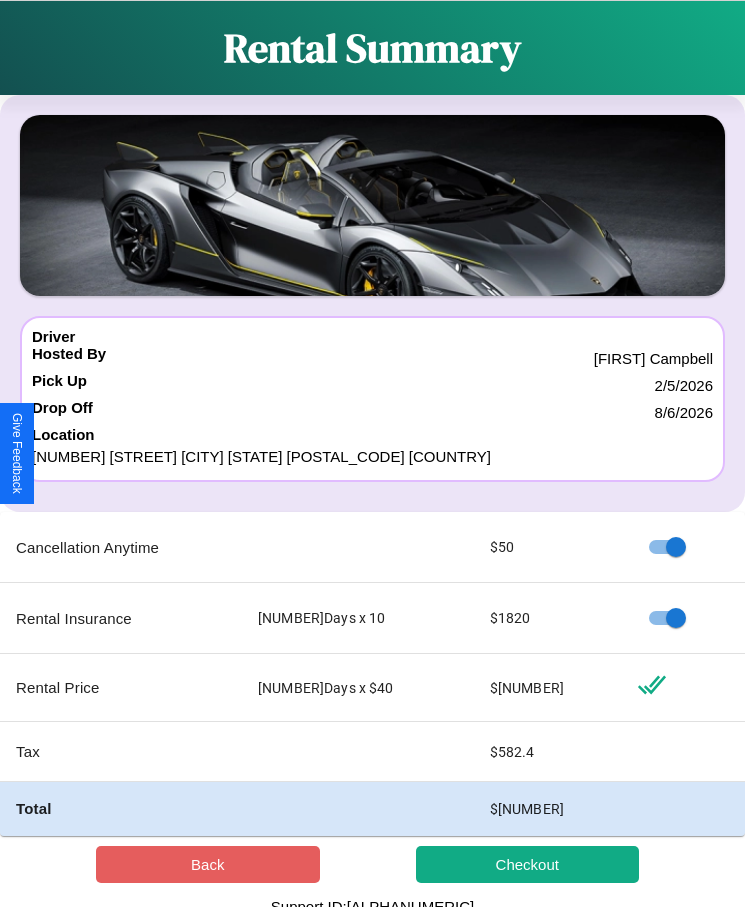scroll, scrollTop: 13, scrollLeft: 0, axis: vertical 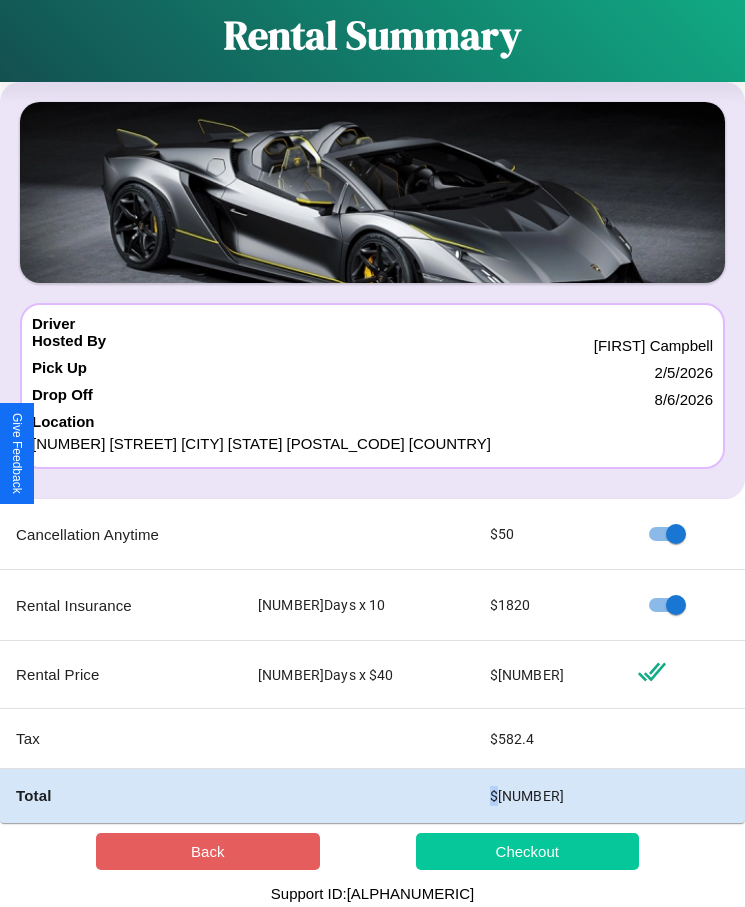 click on "Checkout" at bounding box center (528, 851) 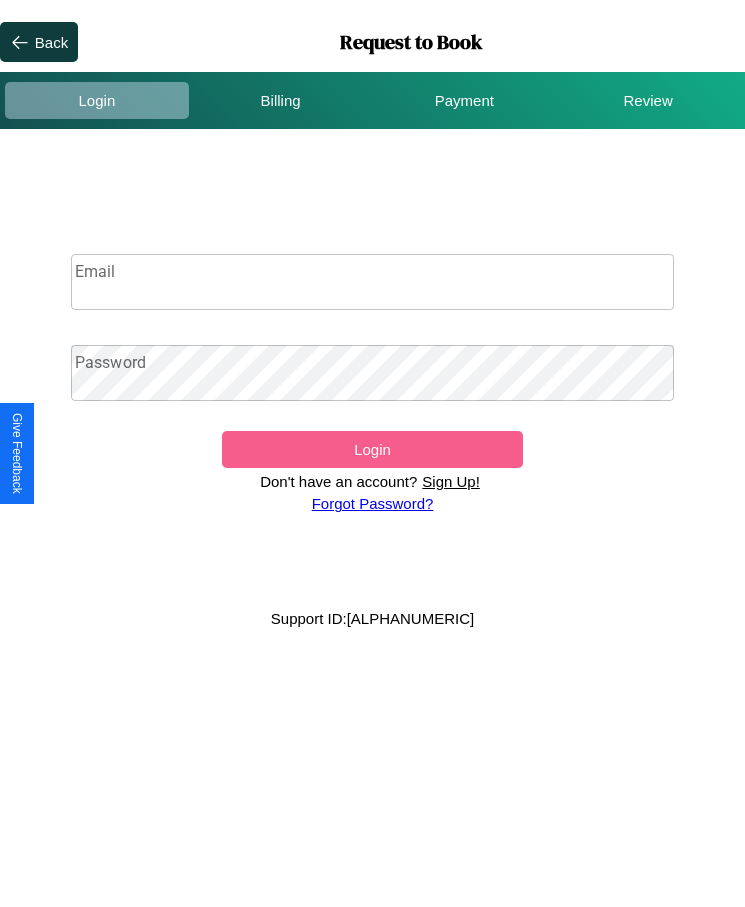 scroll, scrollTop: 0, scrollLeft: 0, axis: both 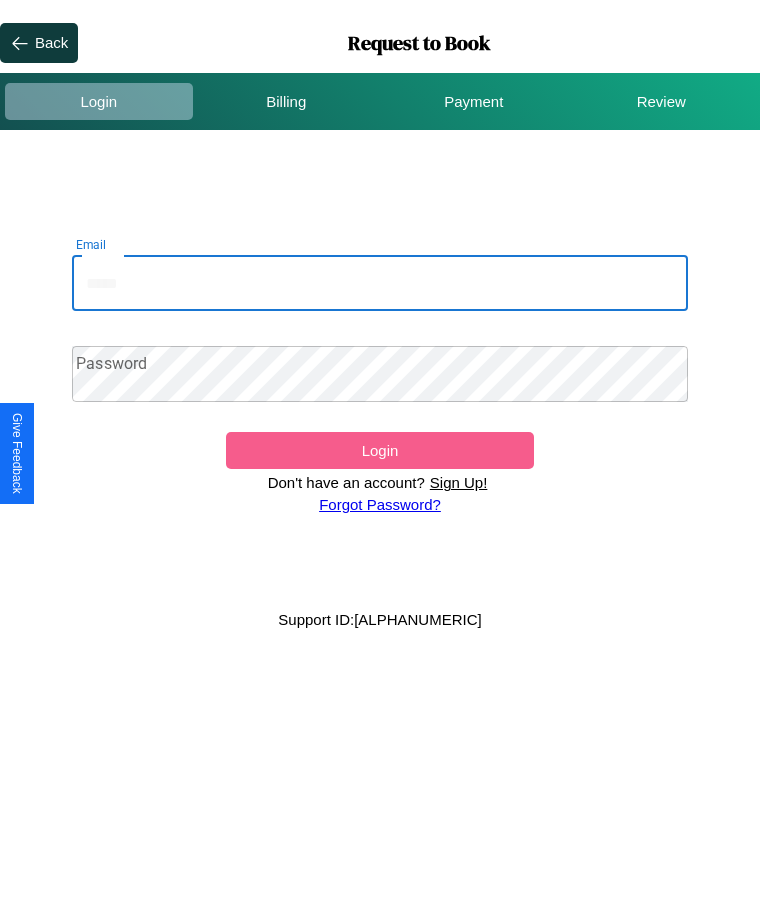 click on "Email" at bounding box center [380, 283] 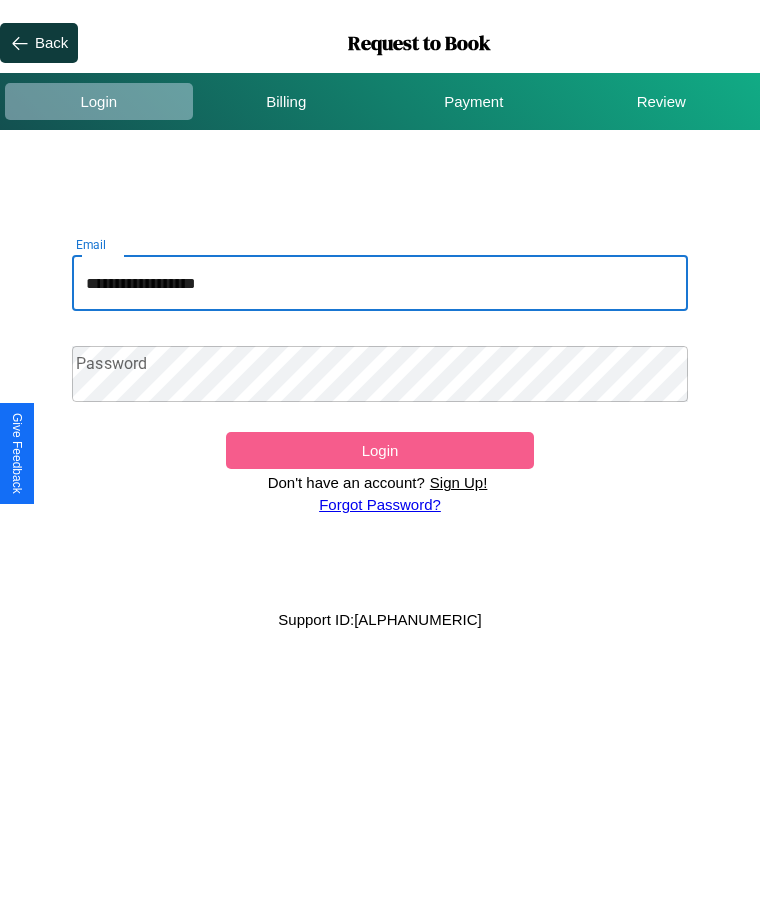 type on "**********" 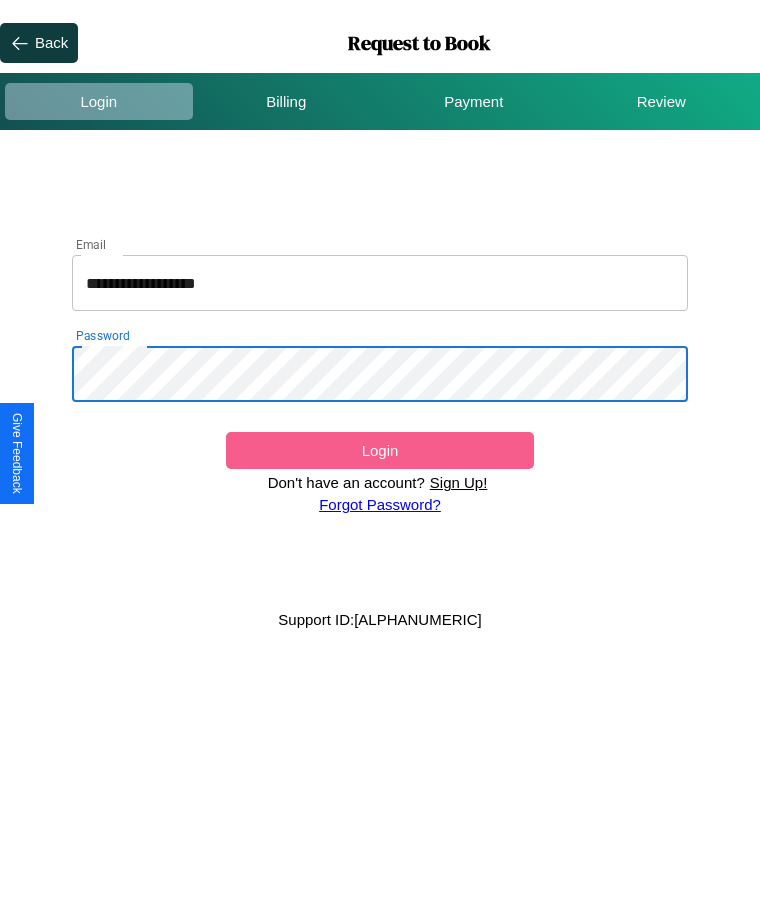click on "Login" at bounding box center [380, 450] 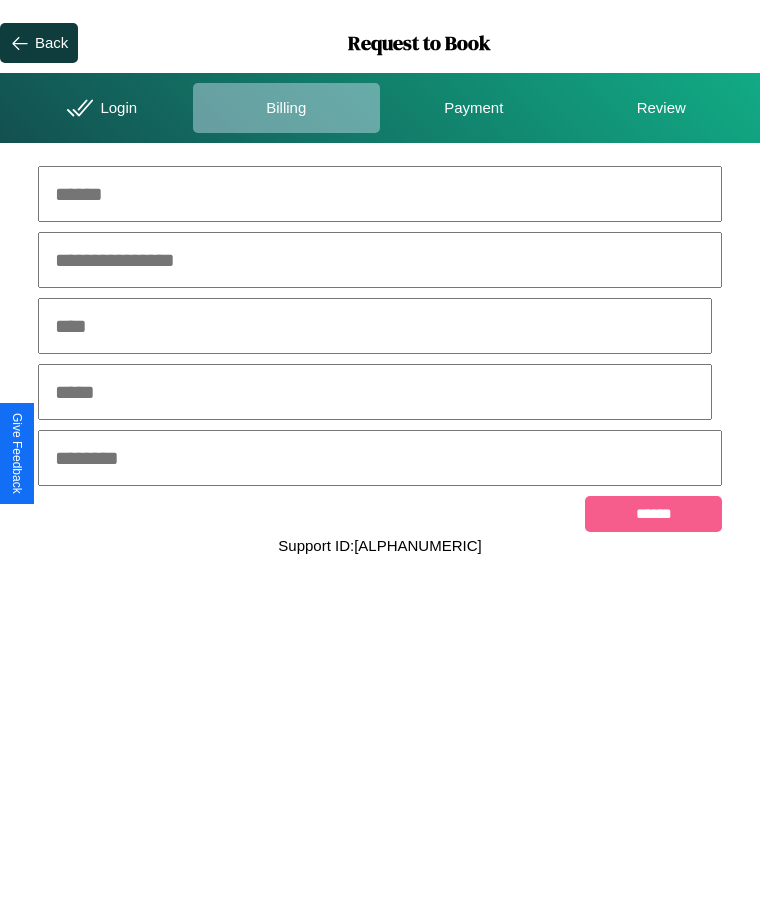 click at bounding box center (380, 194) 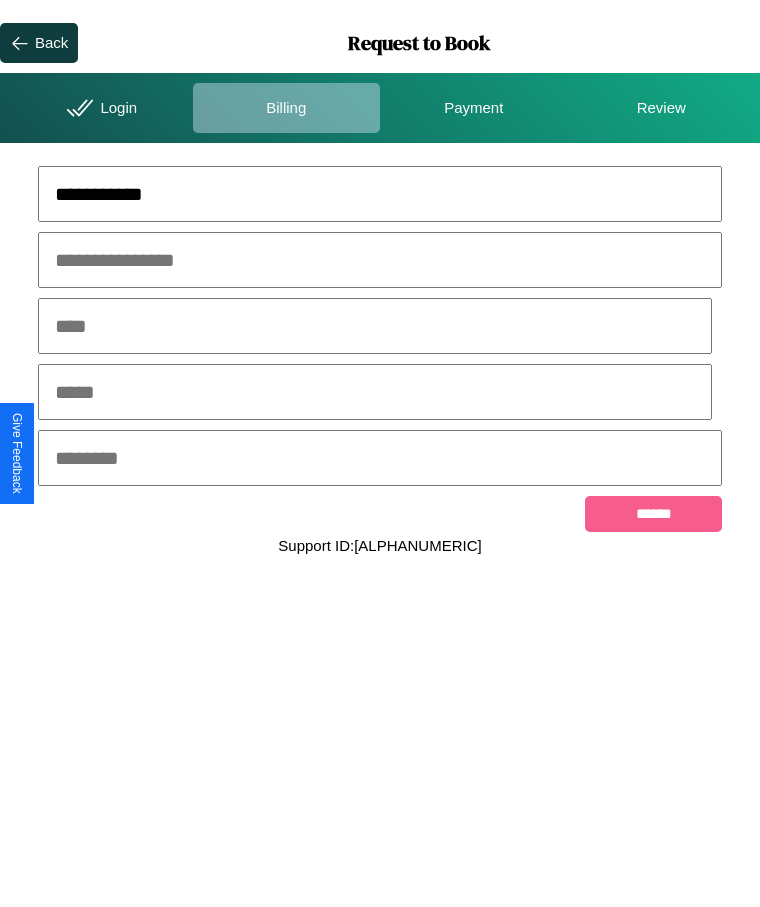 type on "**********" 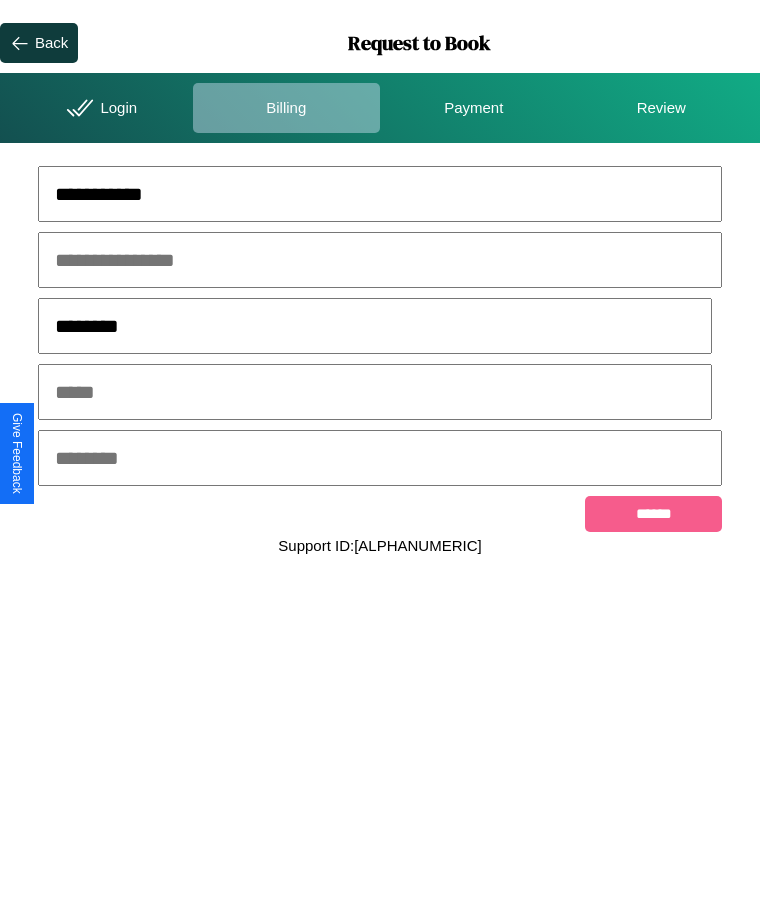 type on "********" 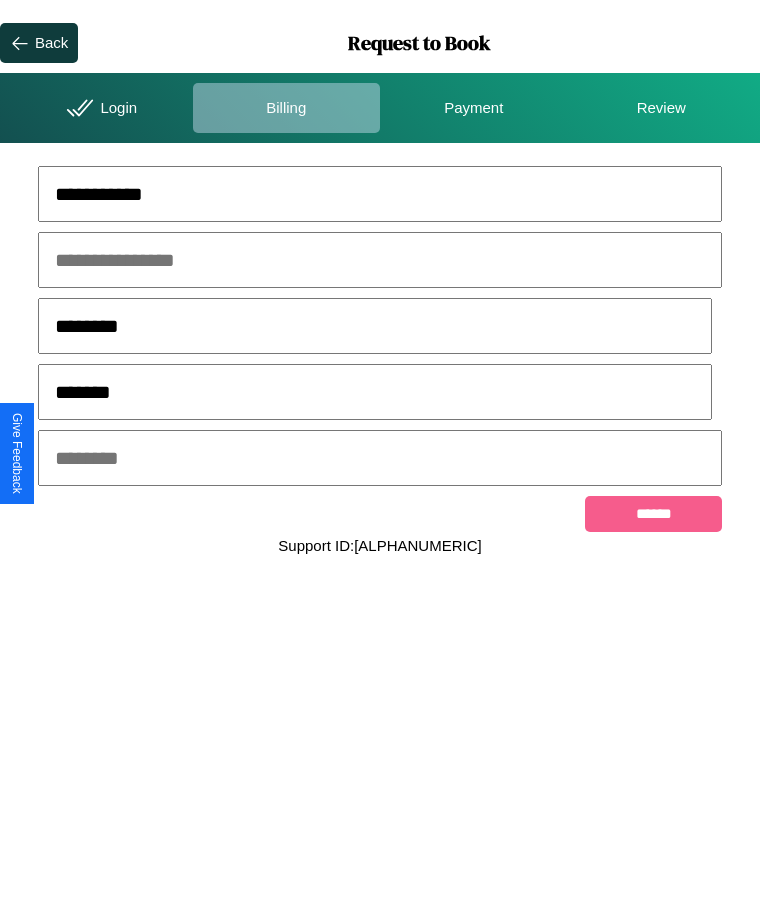 type on "*******" 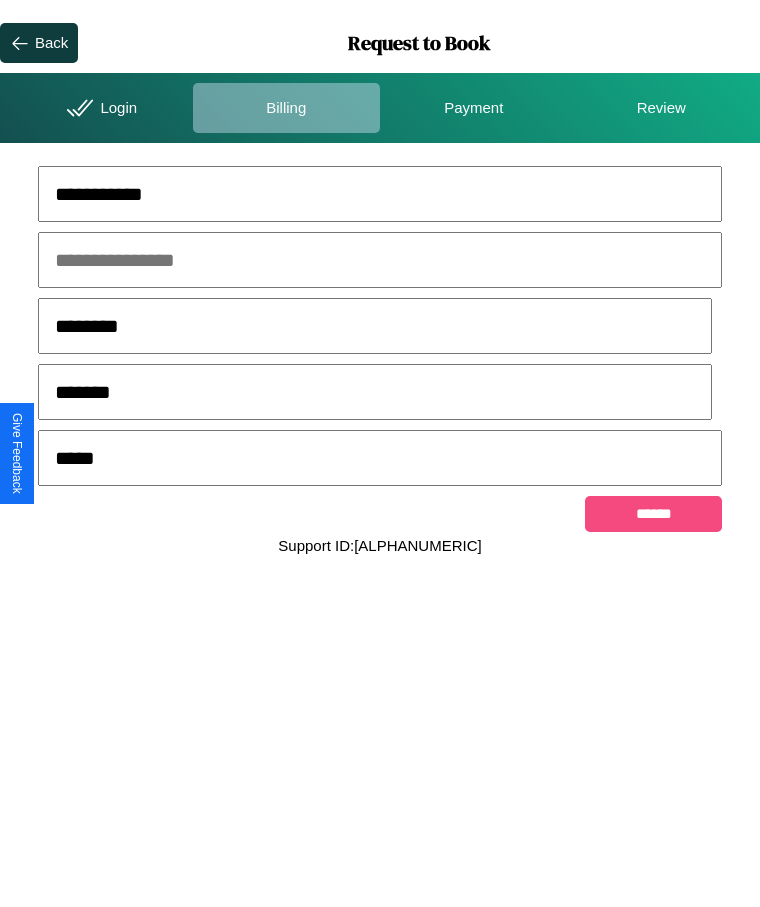 type on "*****" 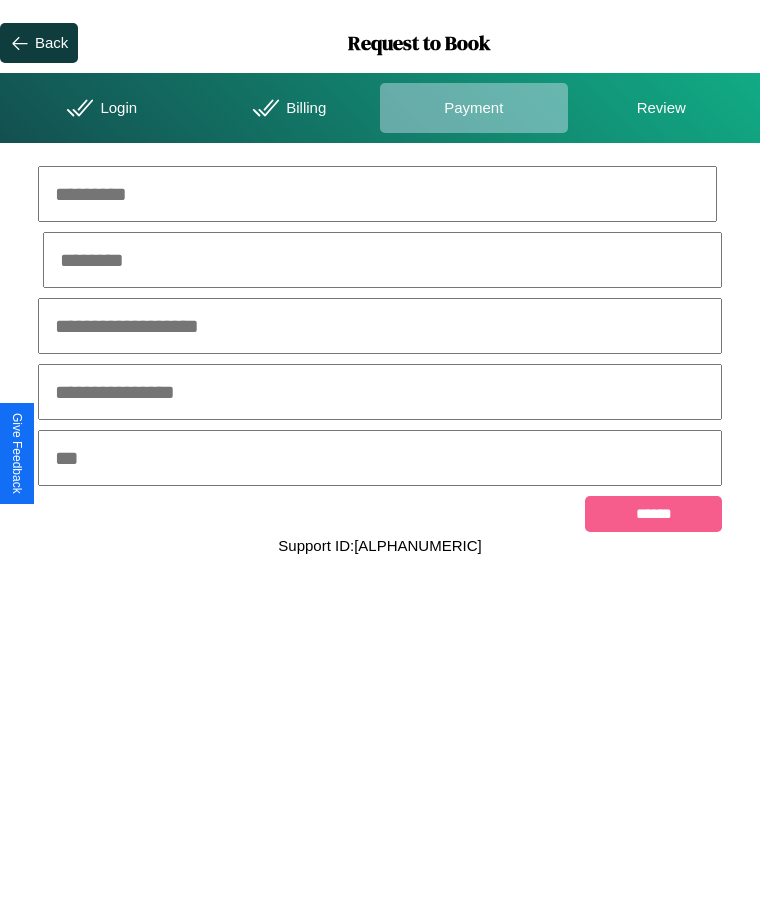 click at bounding box center [377, 194] 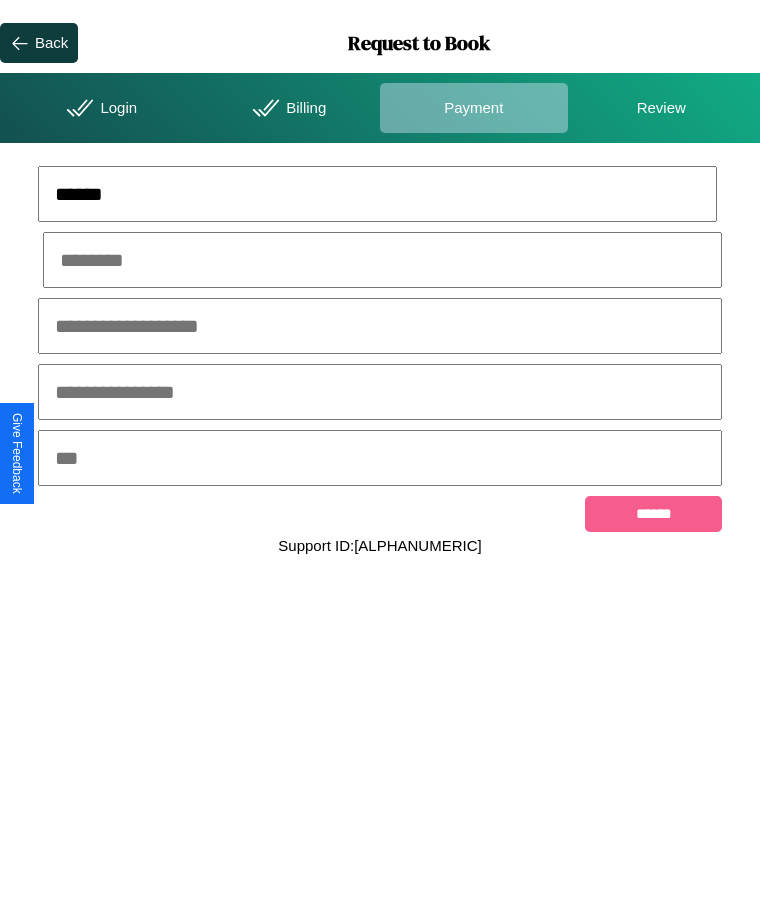 type on "******" 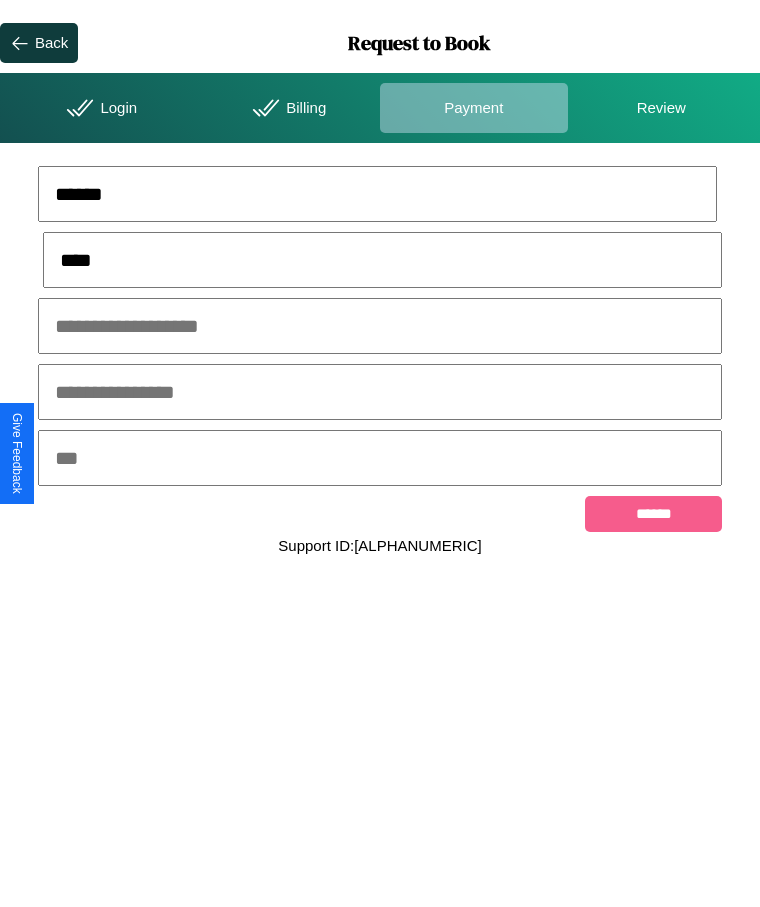 type on "****" 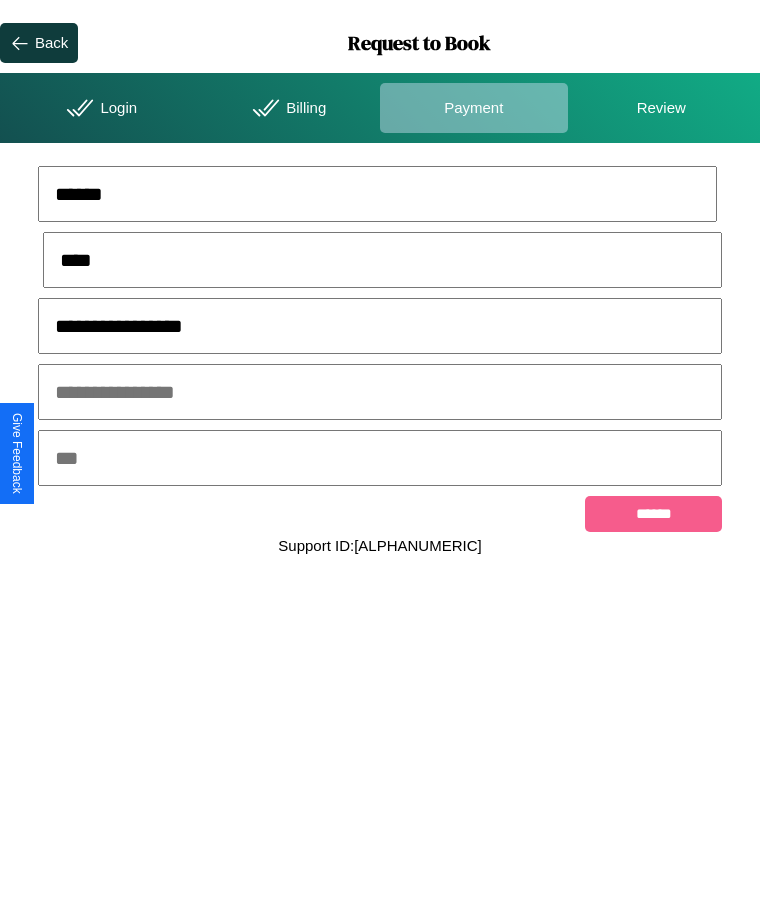 type on "**********" 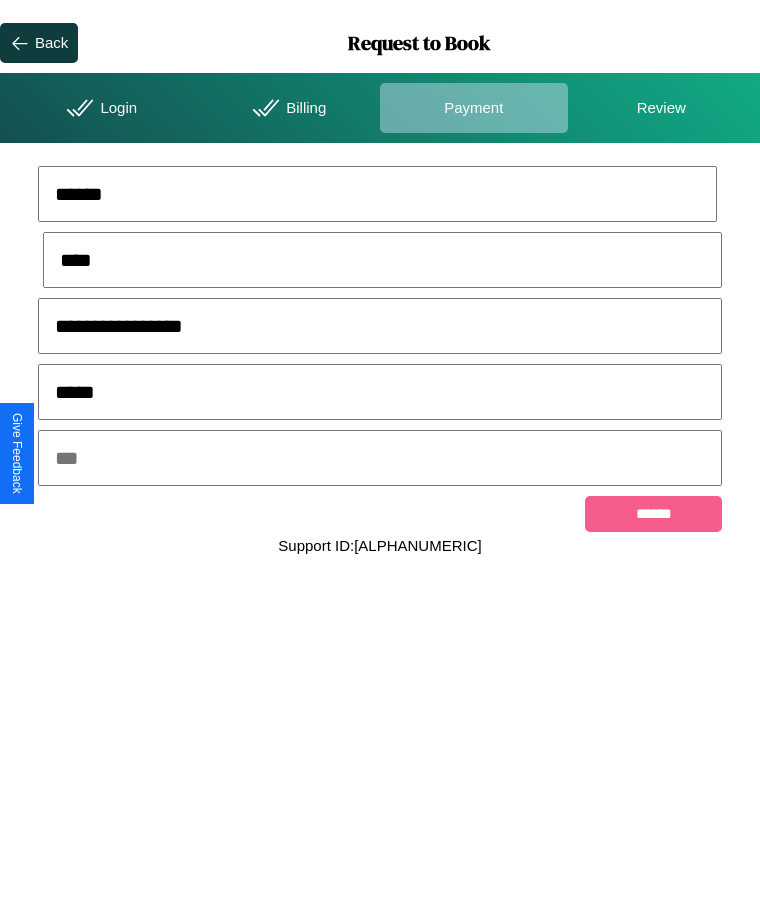 type on "*****" 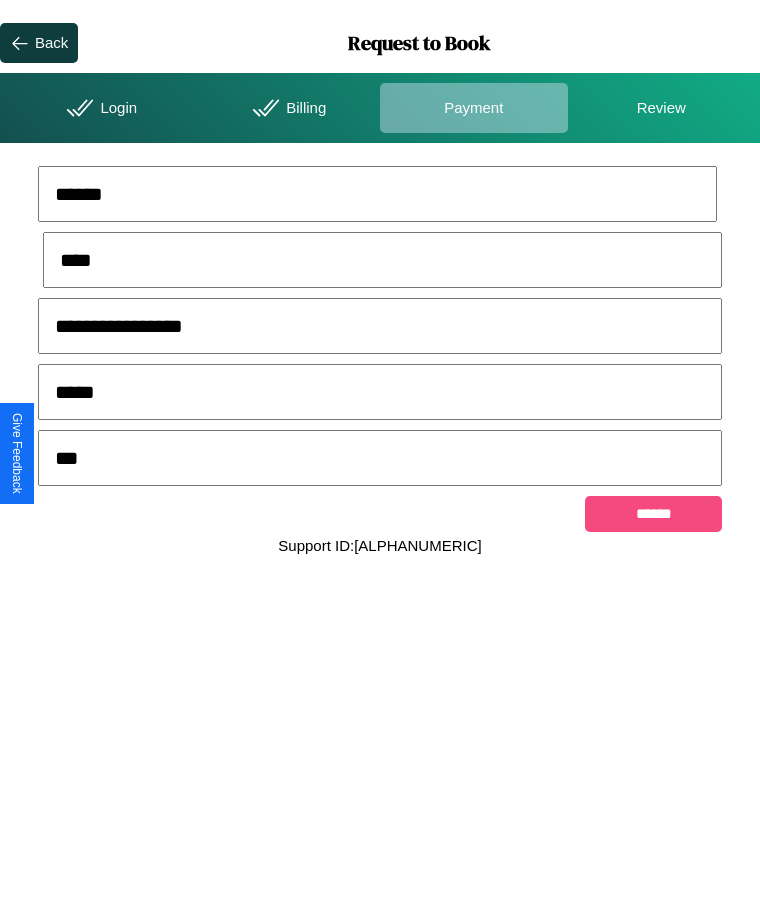 type on "***" 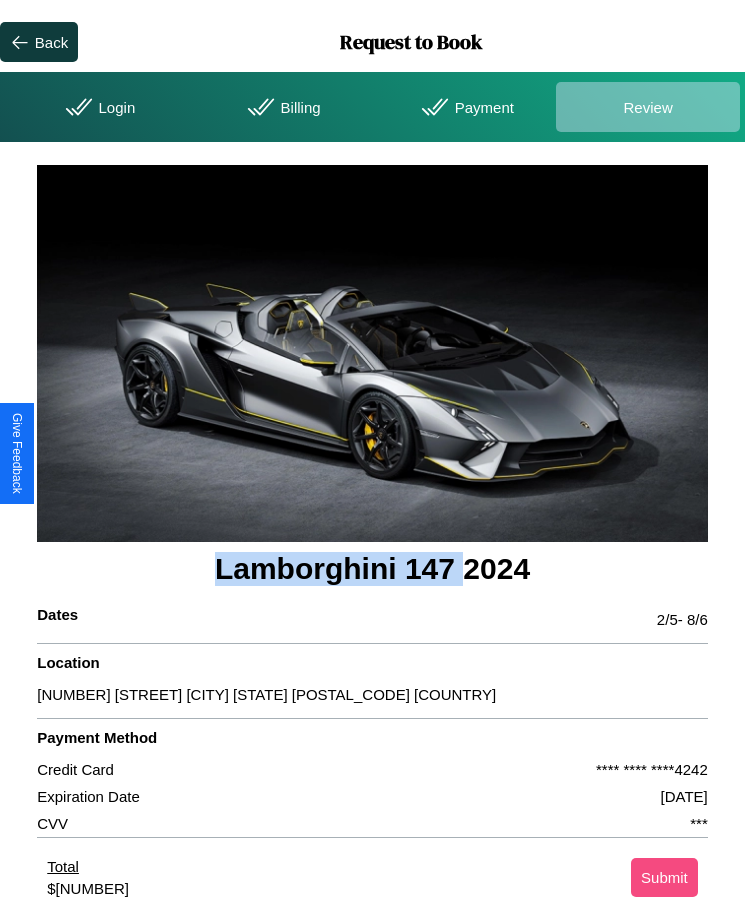 click on "Submit" at bounding box center [664, 877] 